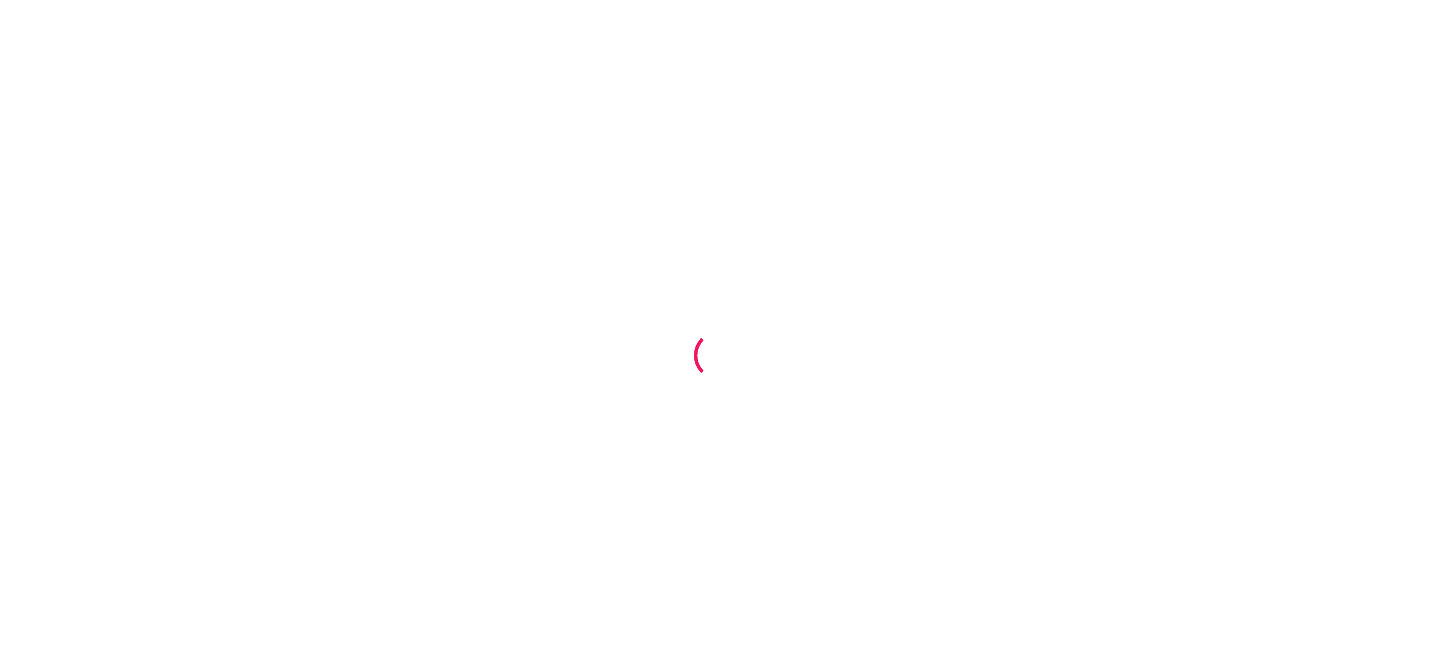 scroll, scrollTop: 0, scrollLeft: 0, axis: both 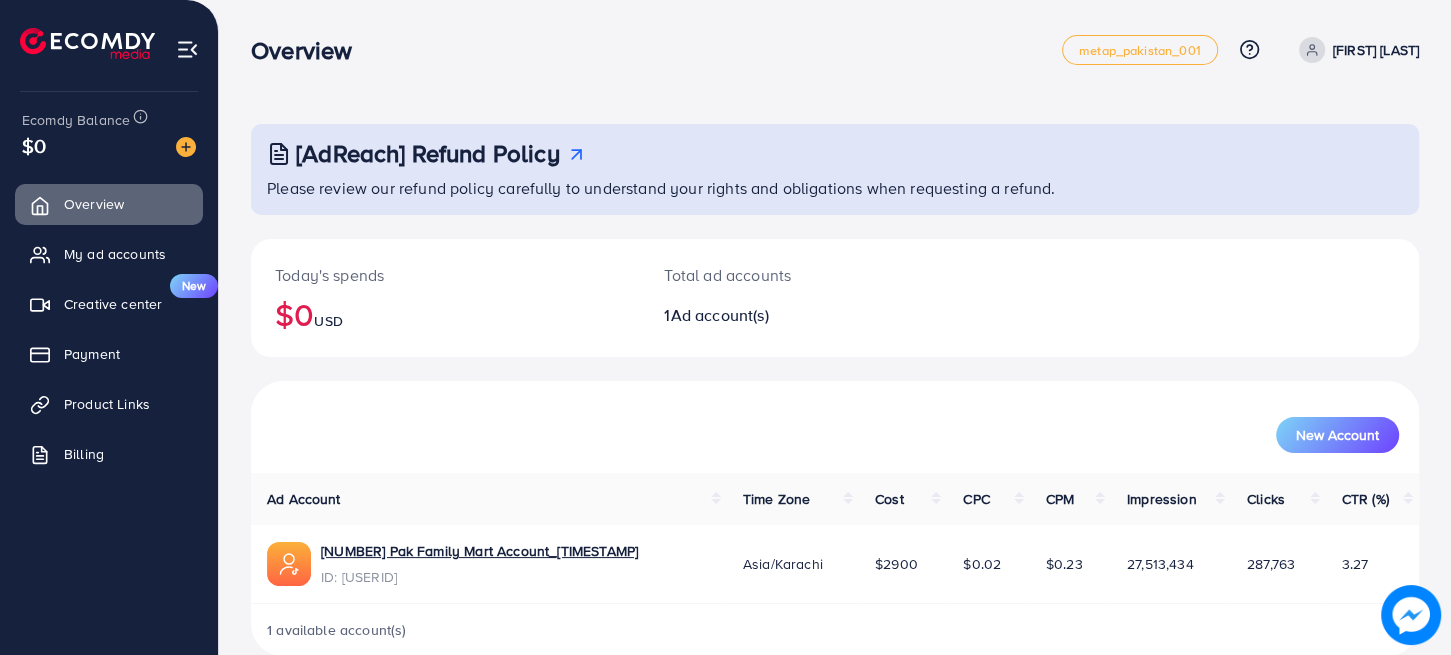 click on "Today's spends   $0  USD  Total ad accounts   1  Ad account(s)" at bounding box center (835, 310) 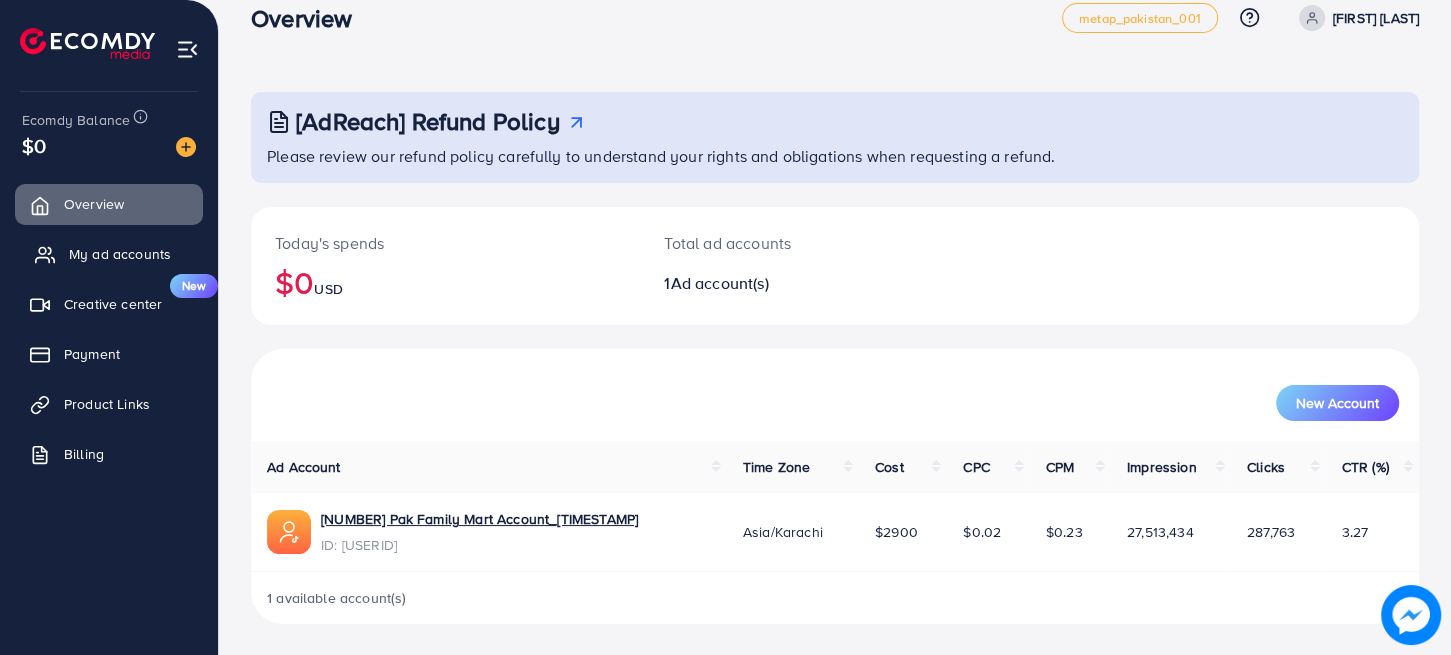 click on "My ad accounts" at bounding box center (120, 254) 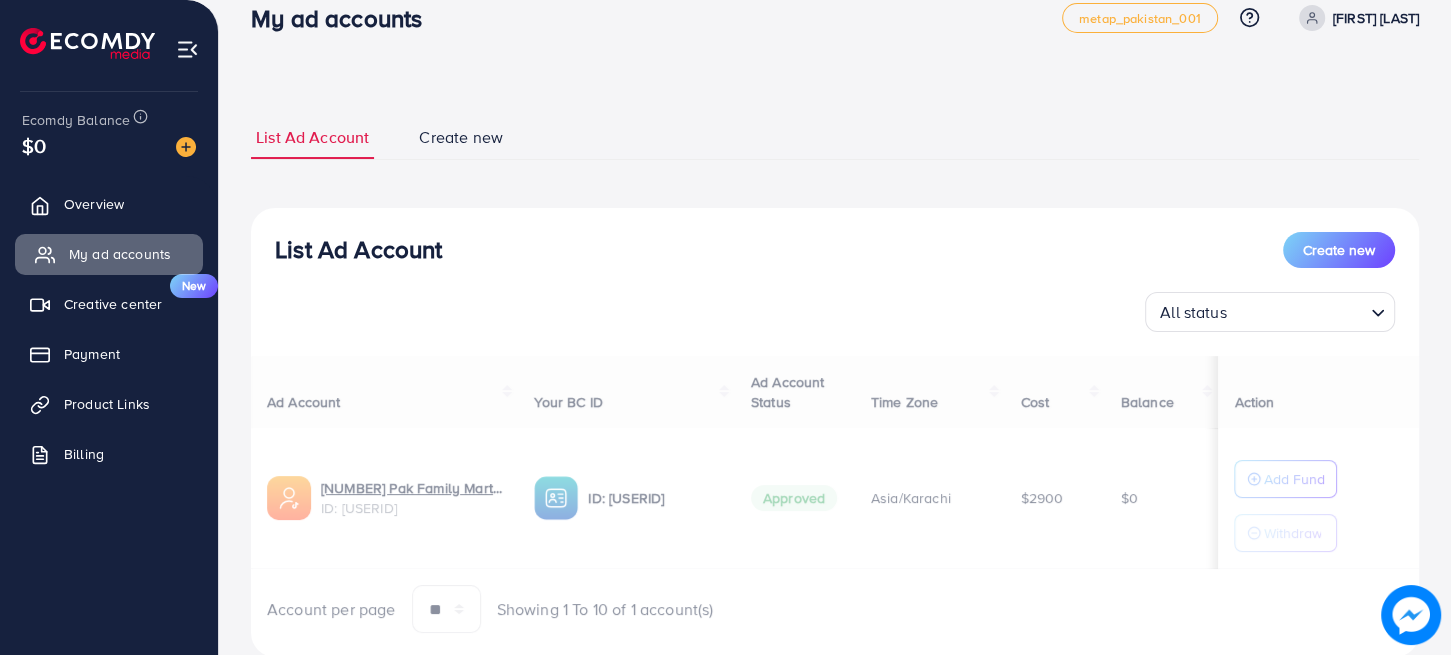 scroll, scrollTop: 0, scrollLeft: 0, axis: both 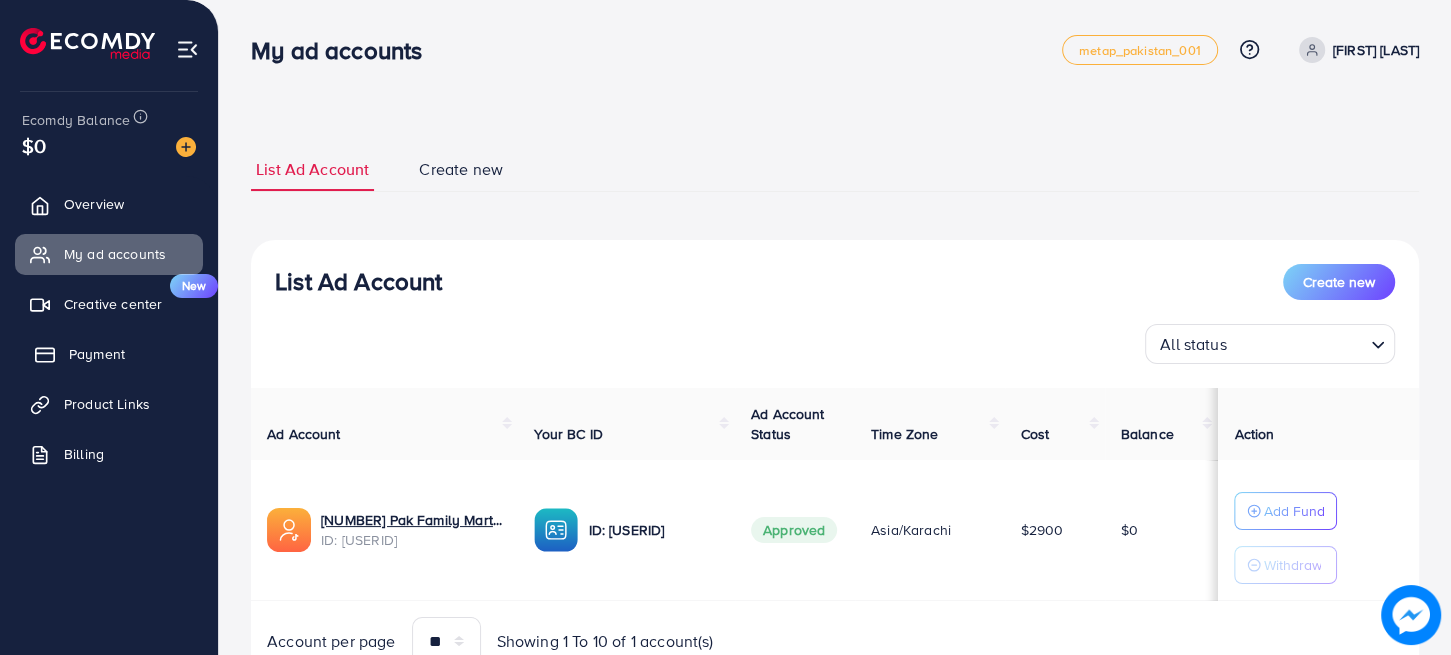click on "Payment" at bounding box center [97, 354] 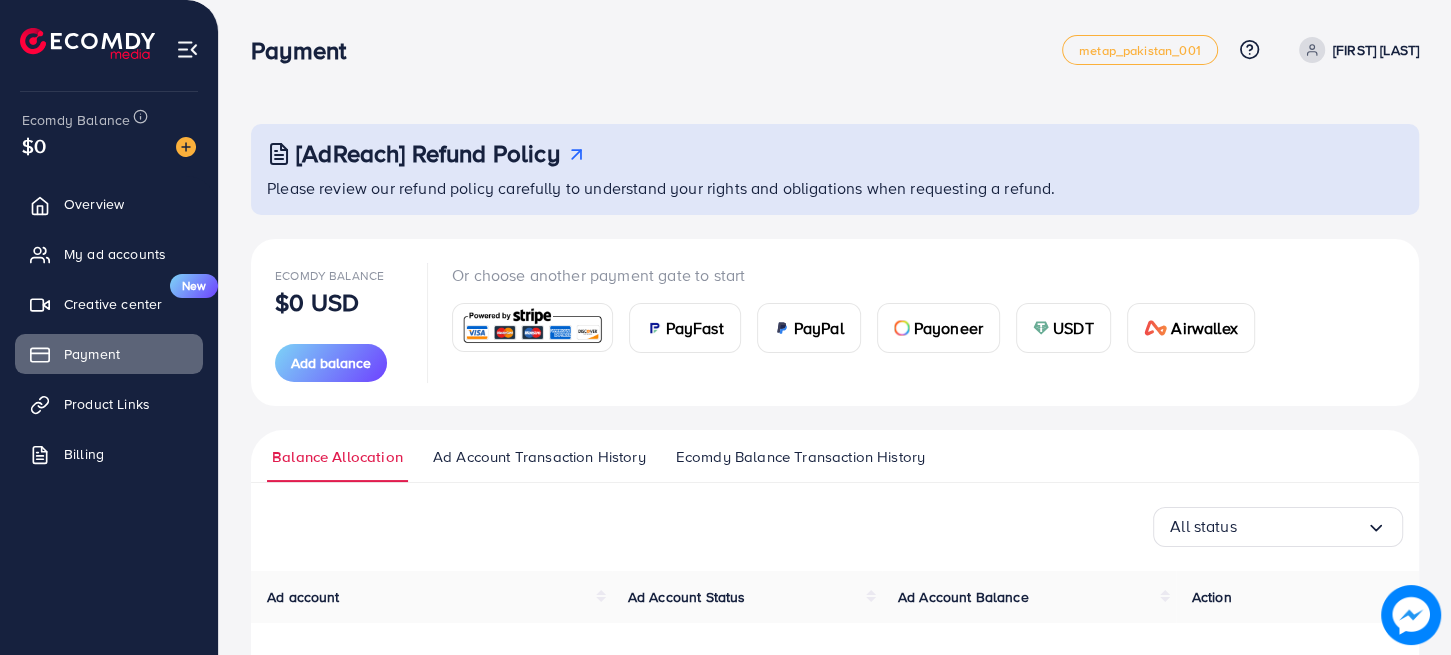 click at bounding box center [654, 328] 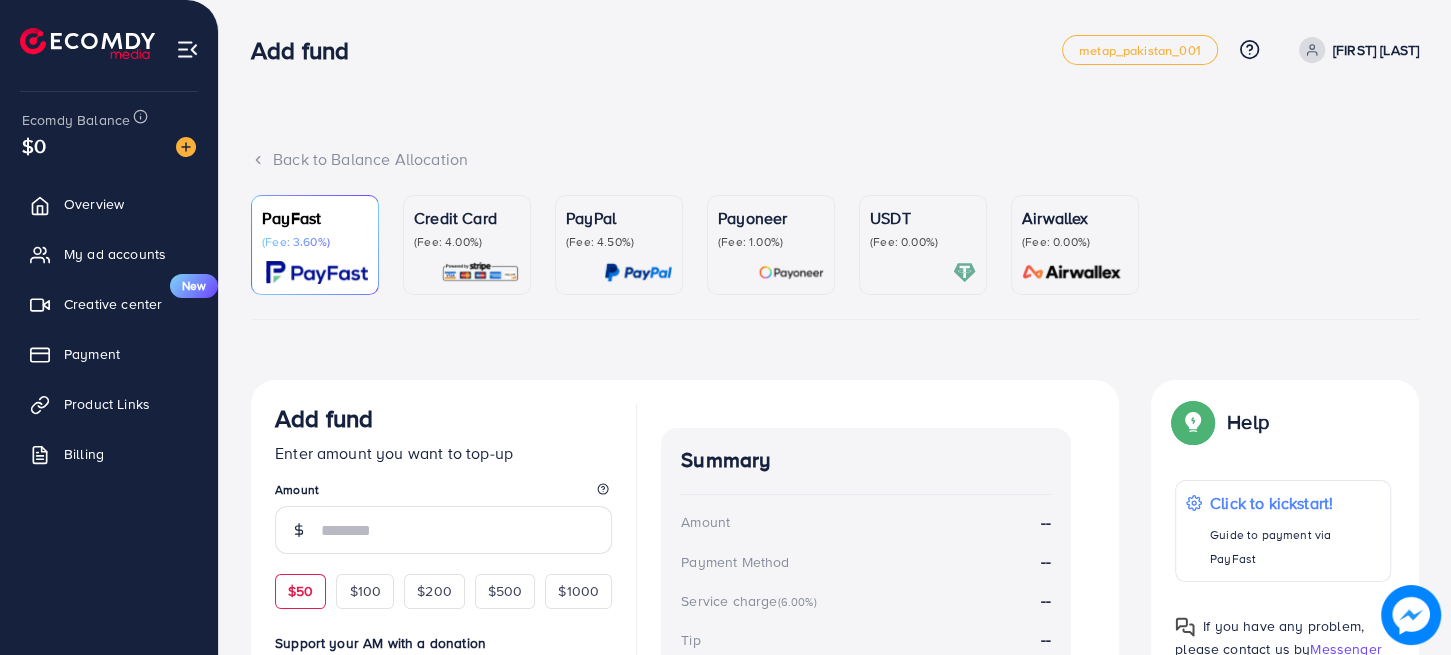 click on "$50" at bounding box center [300, 591] 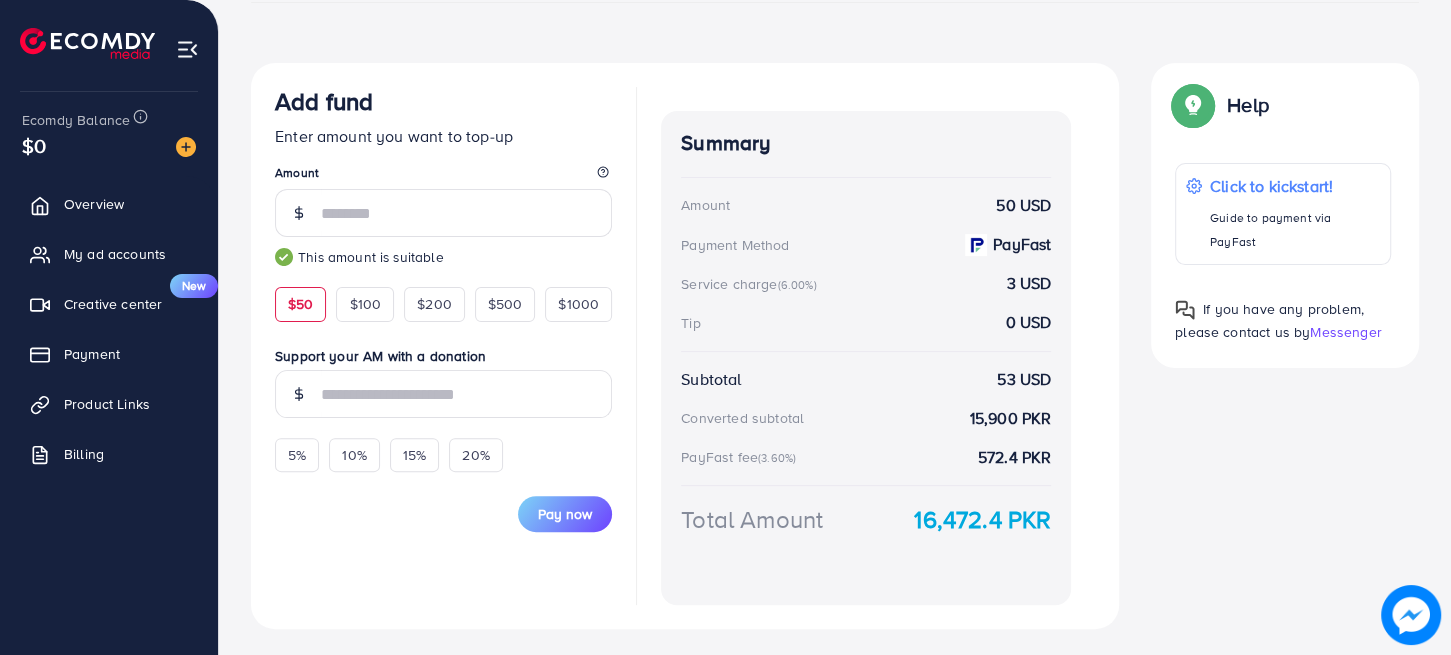 scroll, scrollTop: 318, scrollLeft: 0, axis: vertical 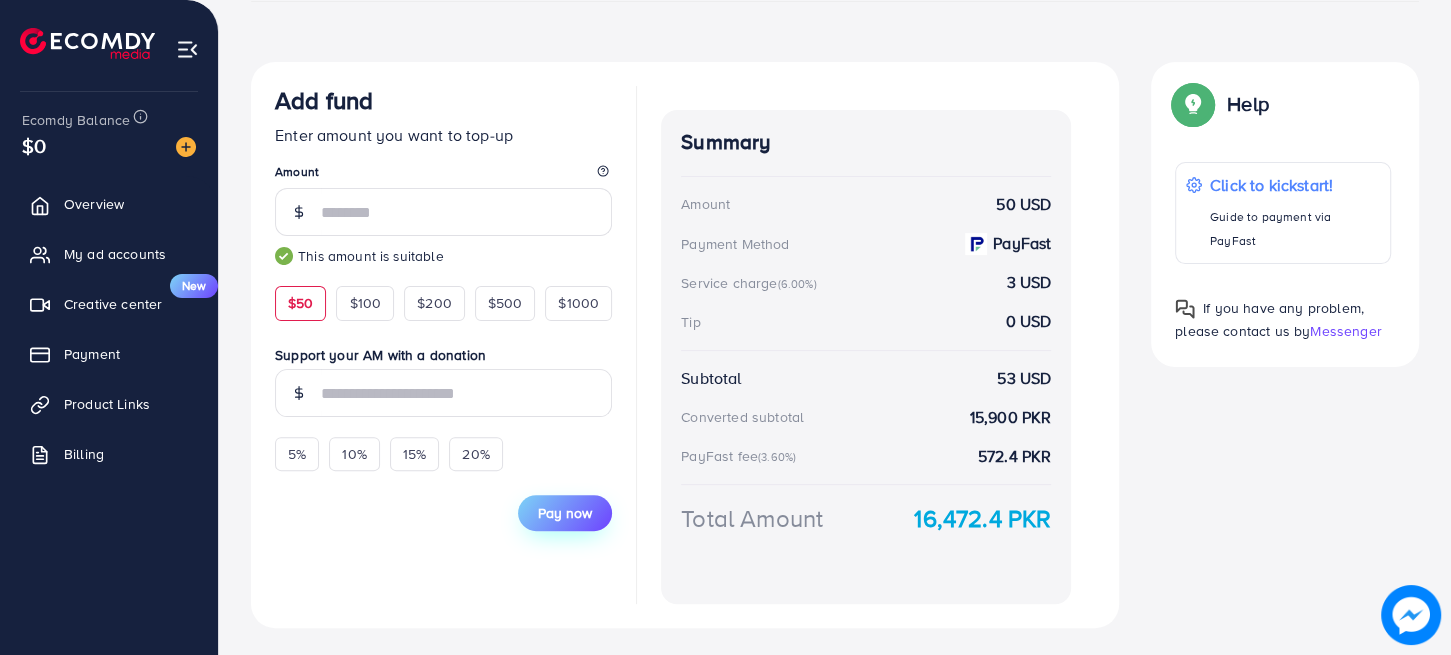 click on "Pay now" at bounding box center (565, 513) 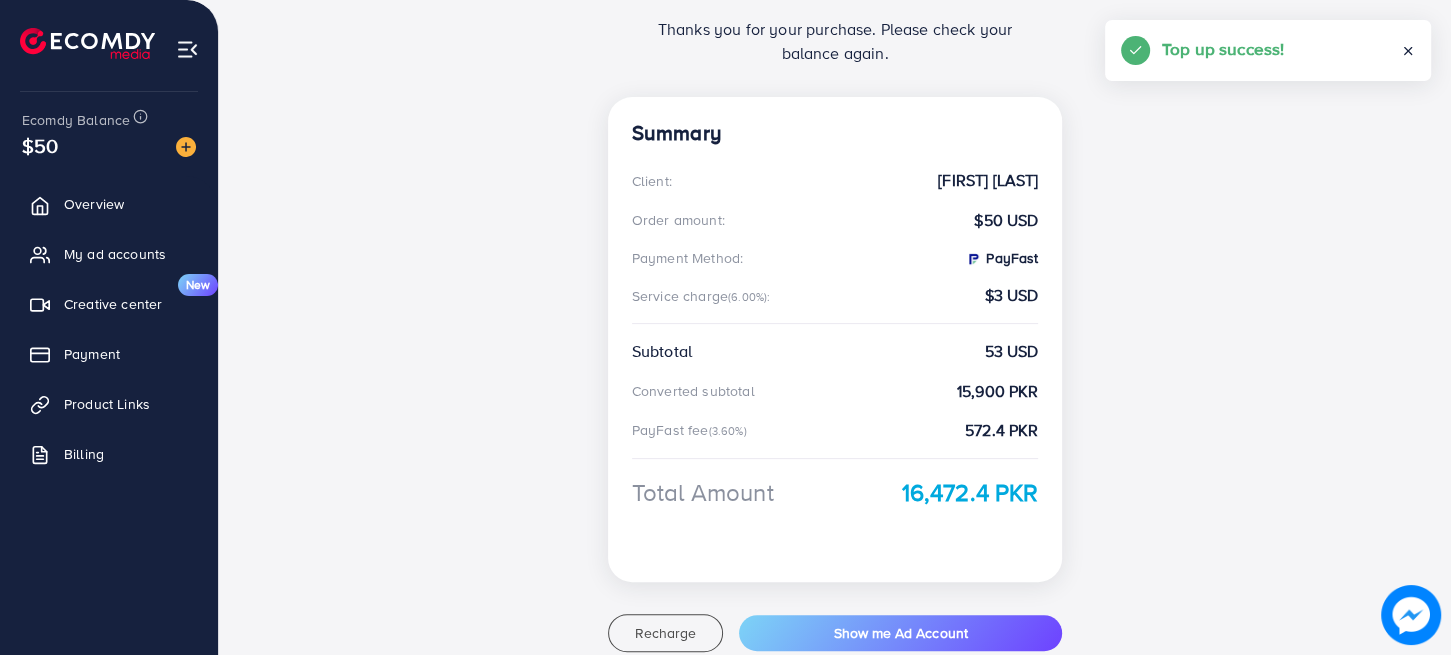 scroll, scrollTop: 376, scrollLeft: 0, axis: vertical 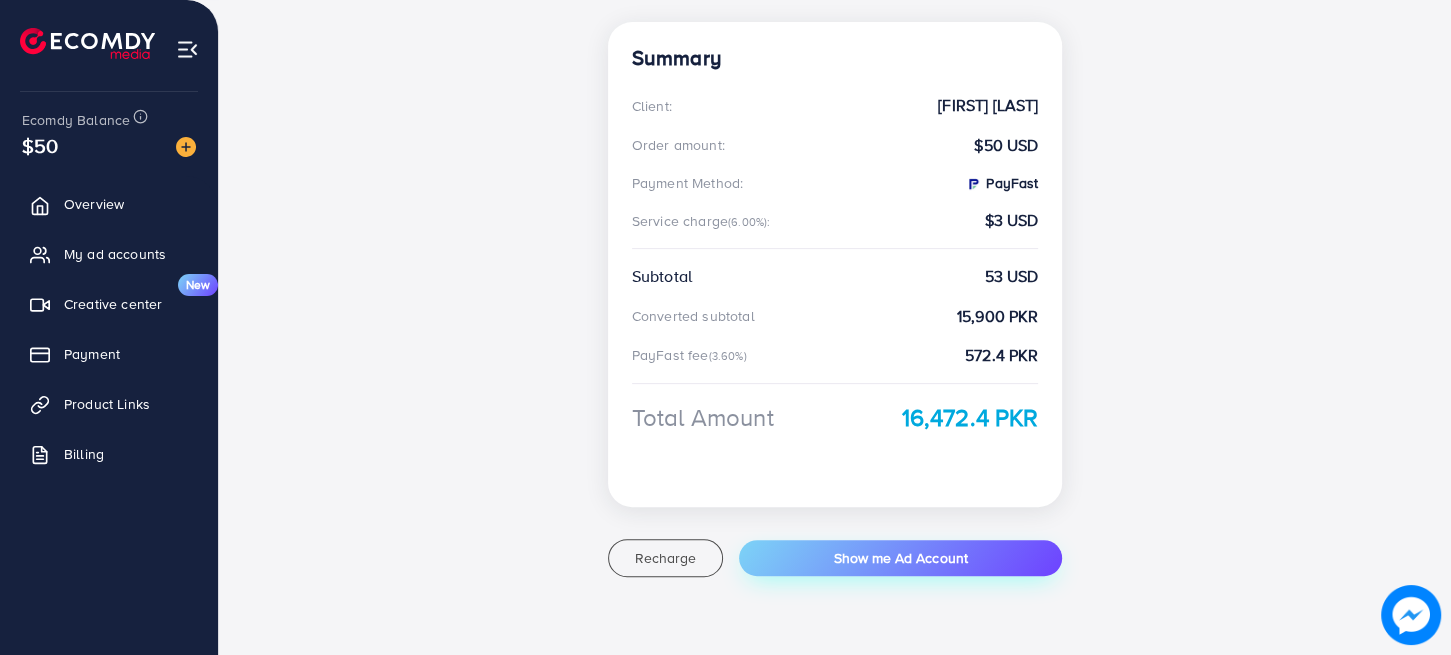click on "Show me Ad Account" at bounding box center [900, 558] 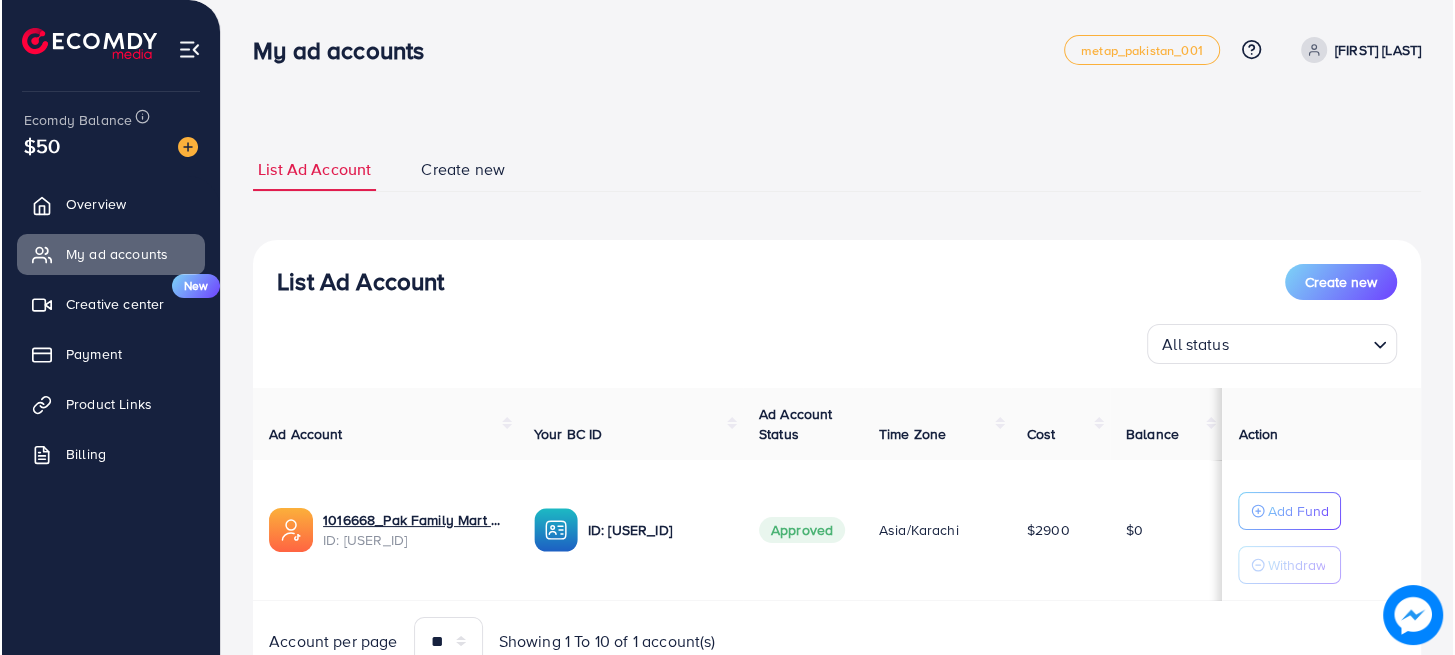 scroll, scrollTop: 88, scrollLeft: 0, axis: vertical 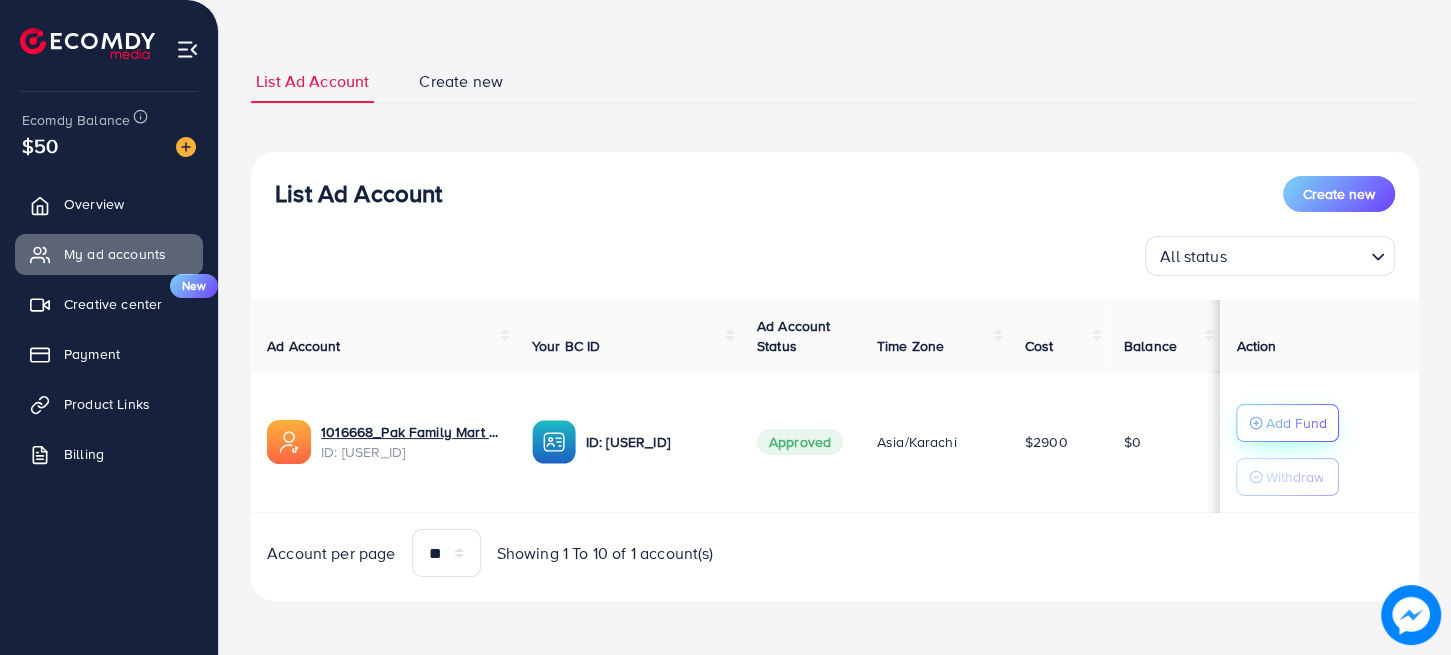 click on "Add Fund" at bounding box center (1287, 423) 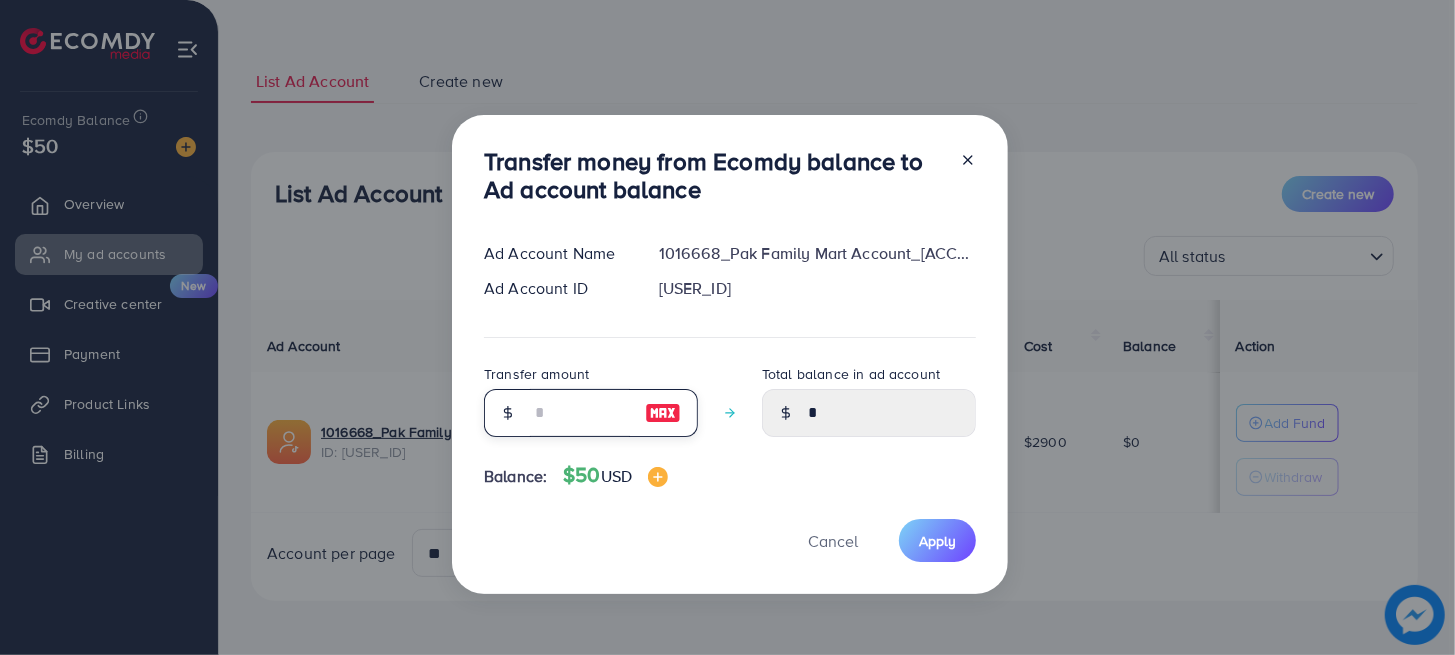 click at bounding box center (580, 413) 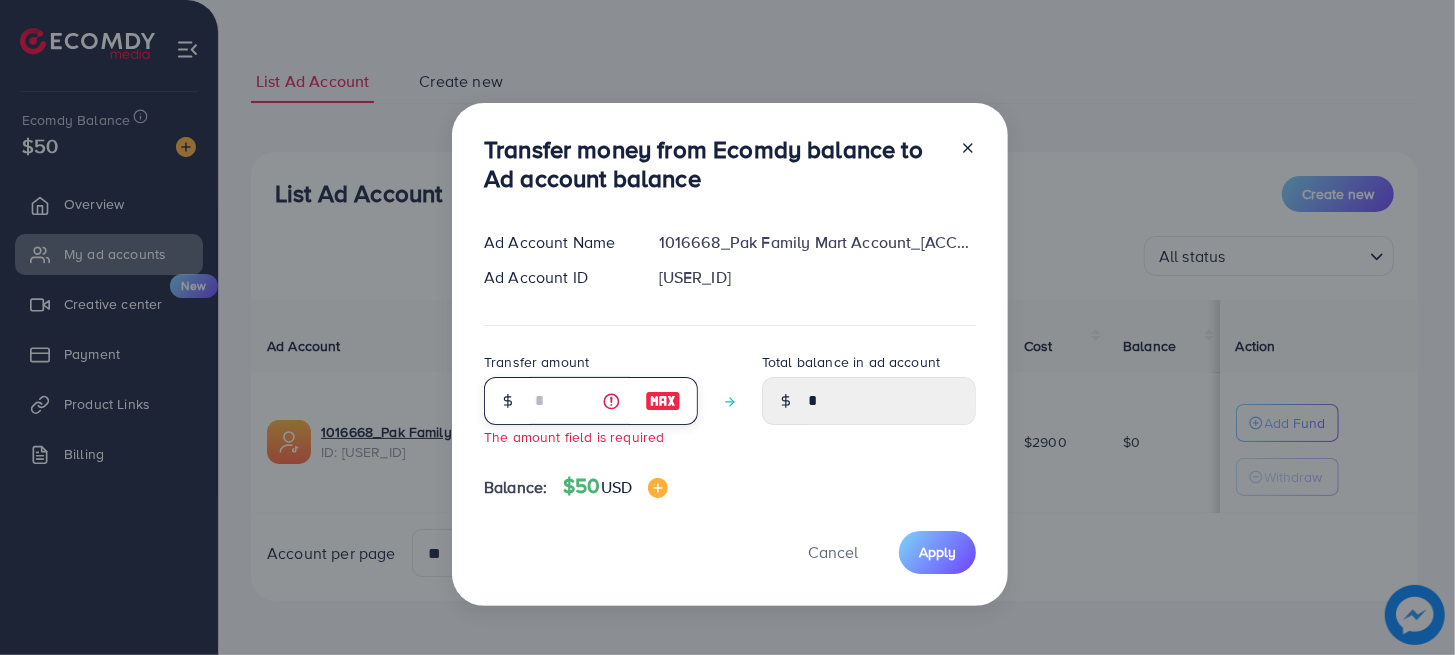 type on "*" 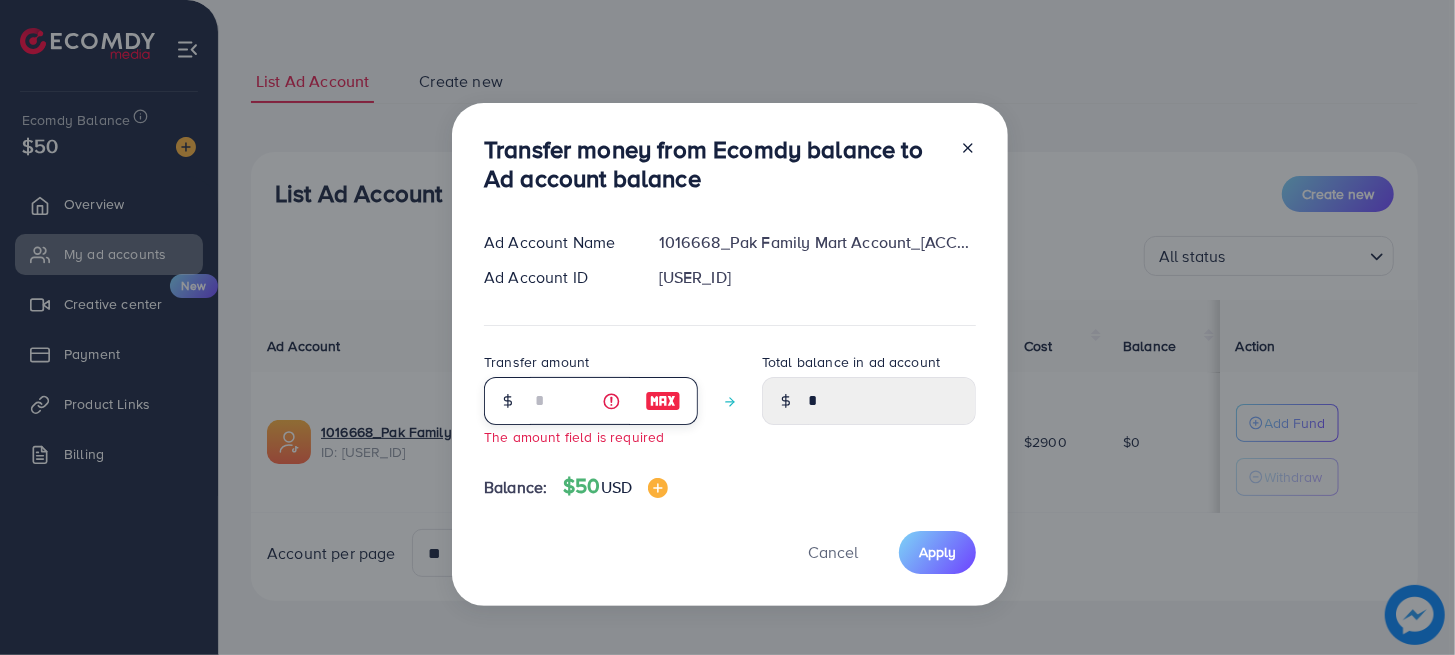 type on "****" 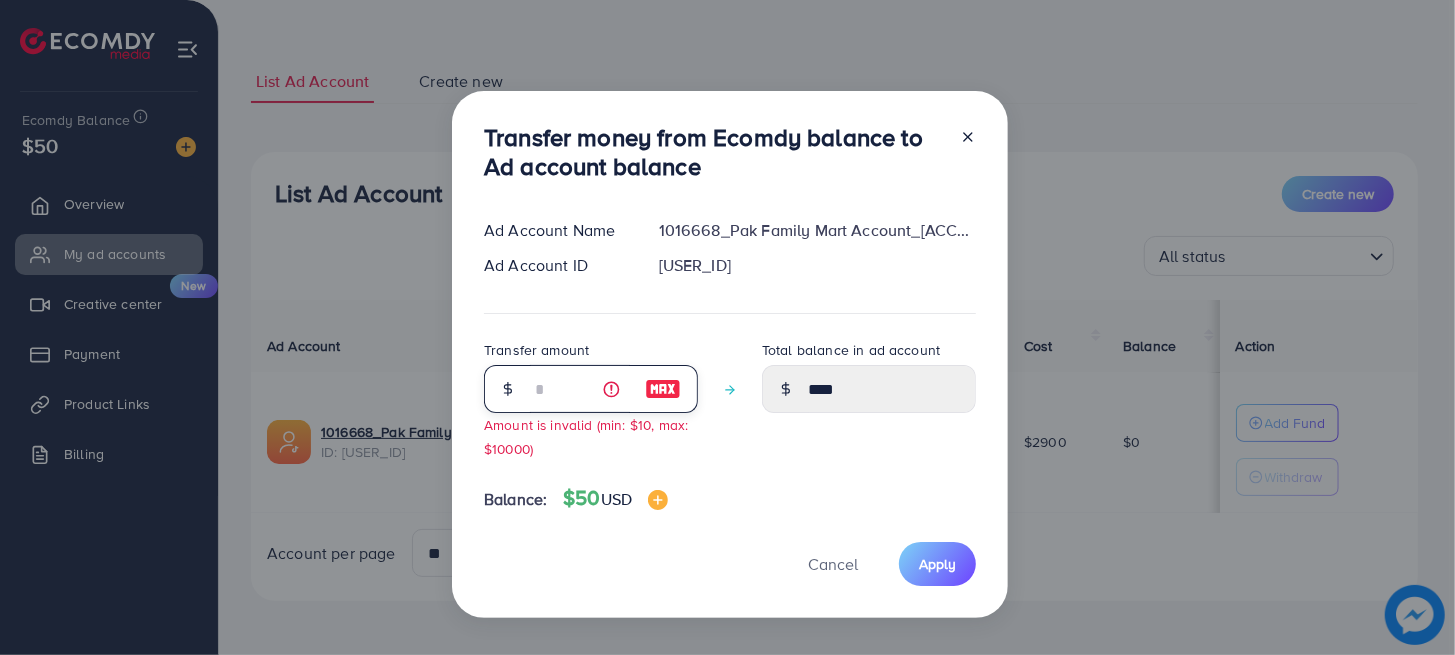 type on "**" 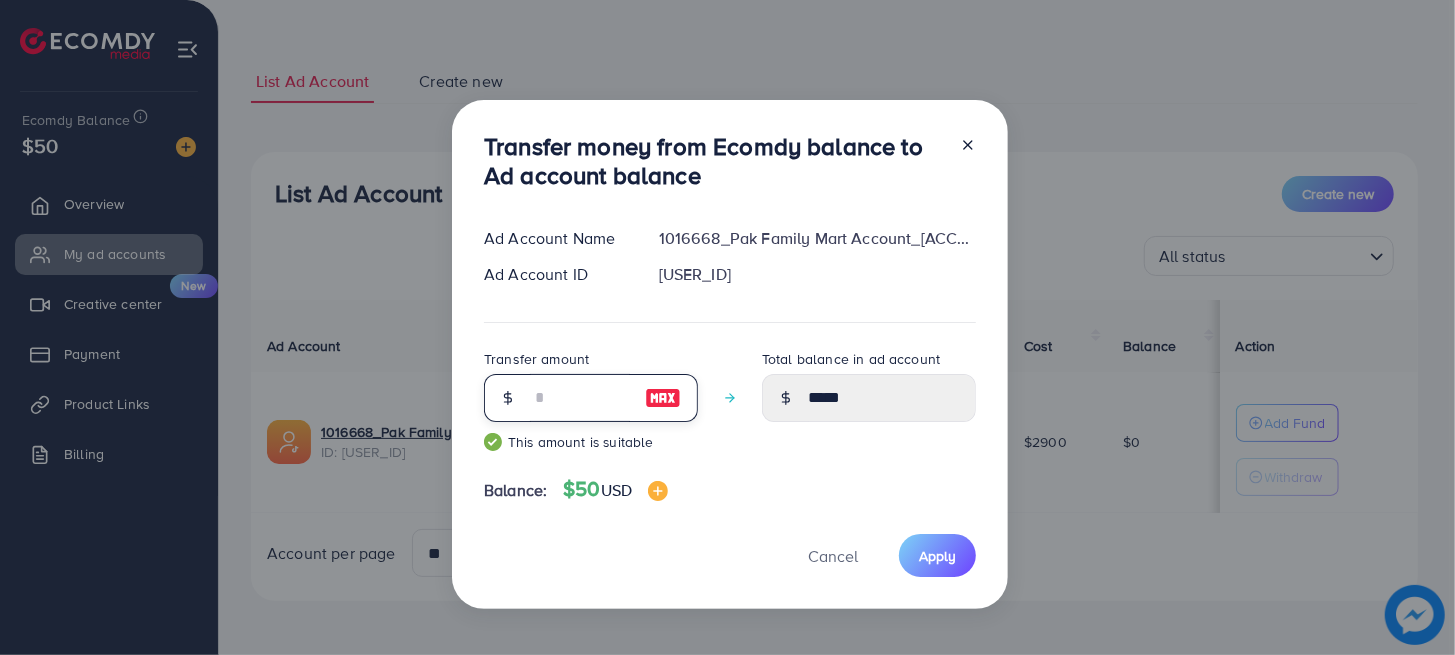 type on "**" 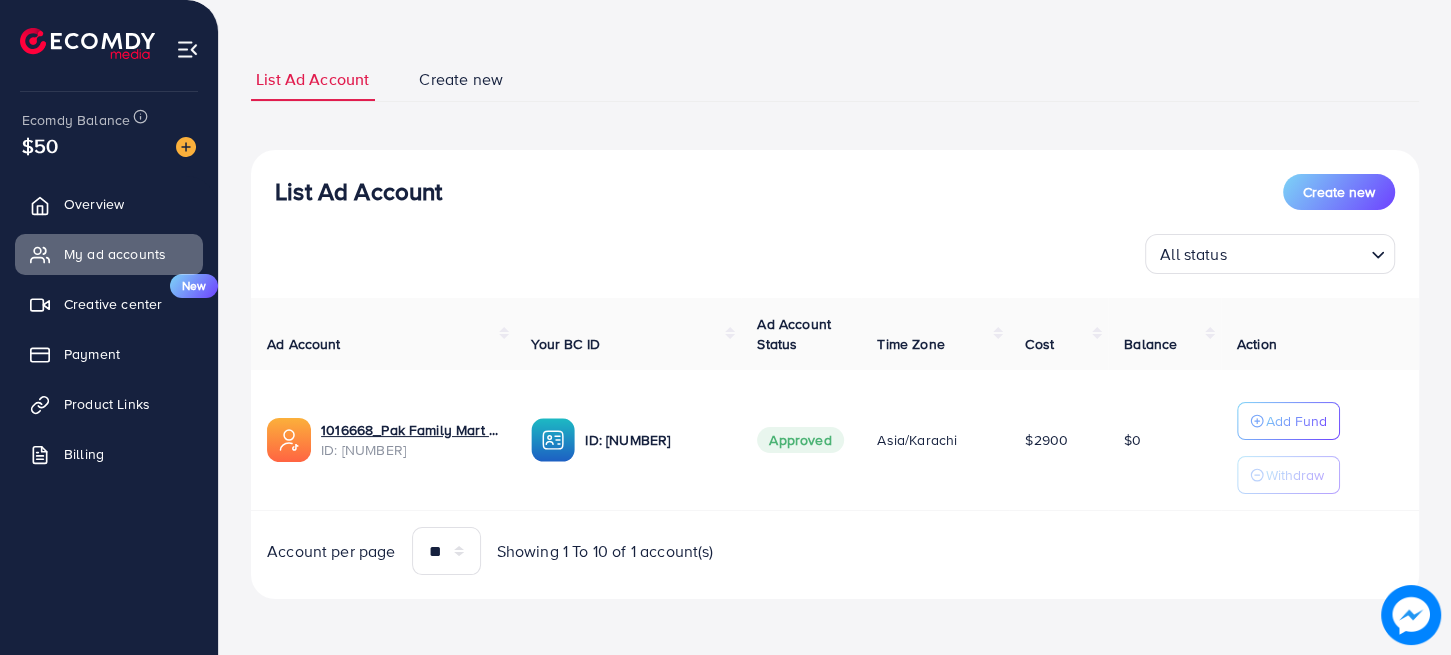 scroll, scrollTop: 88, scrollLeft: 0, axis: vertical 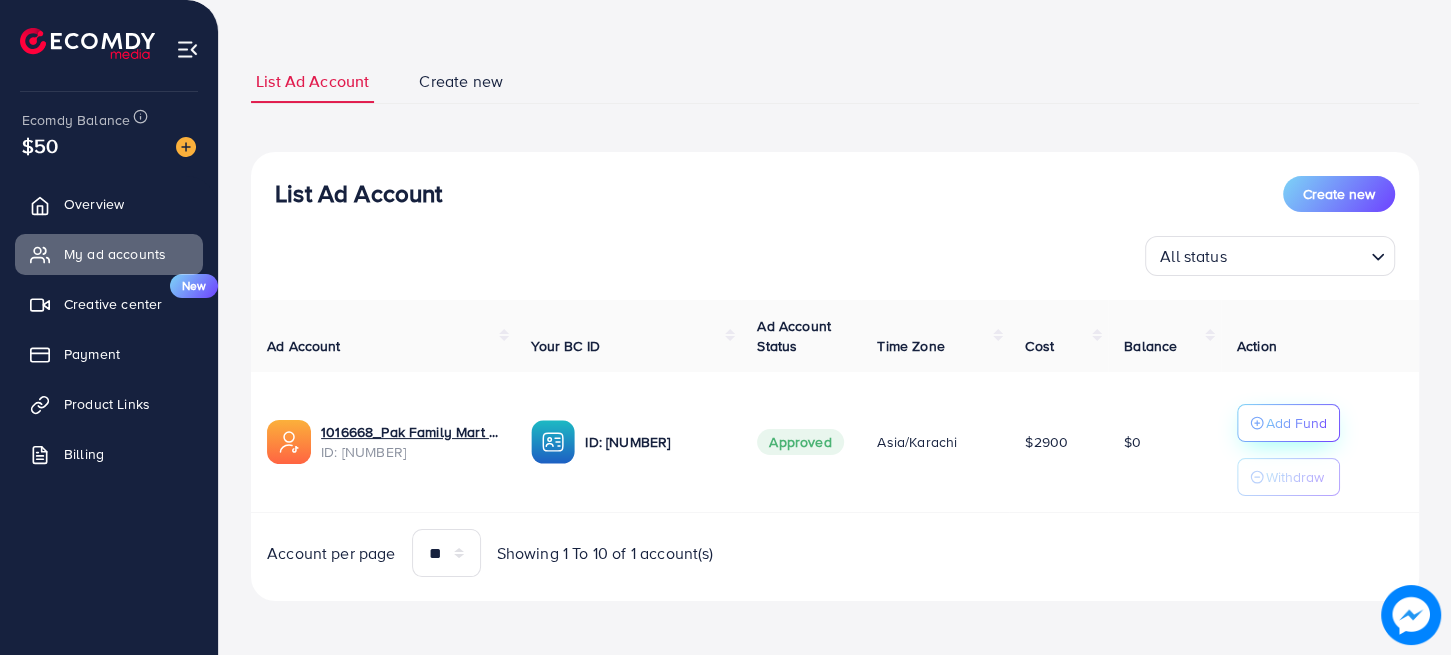 click on "Add Fund" at bounding box center (1288, 423) 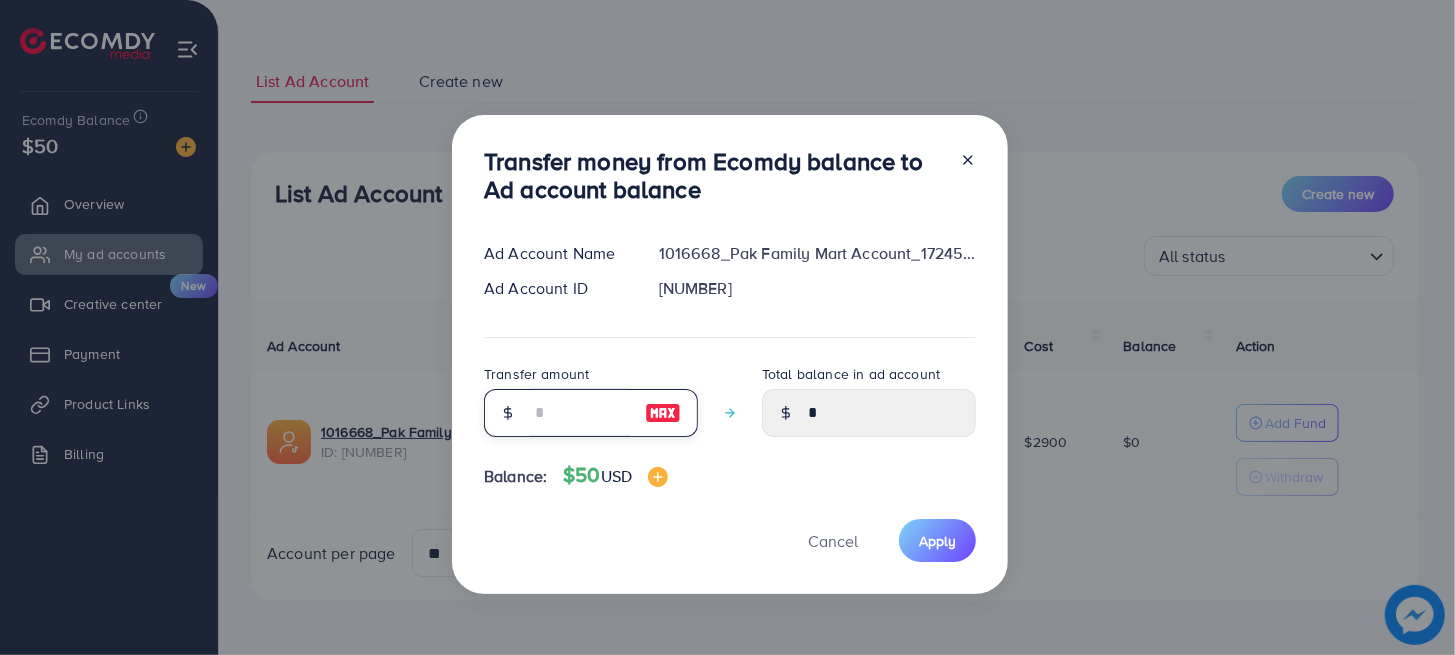 click at bounding box center (580, 413) 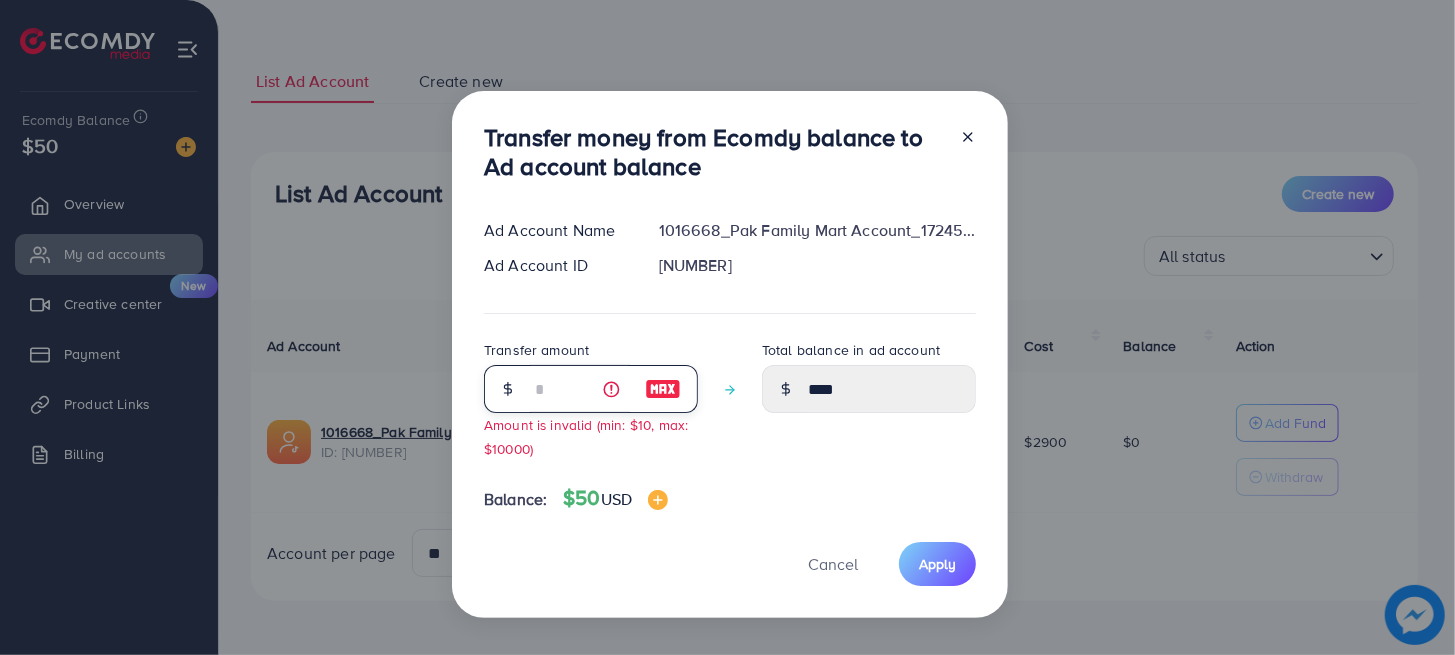 type on "**" 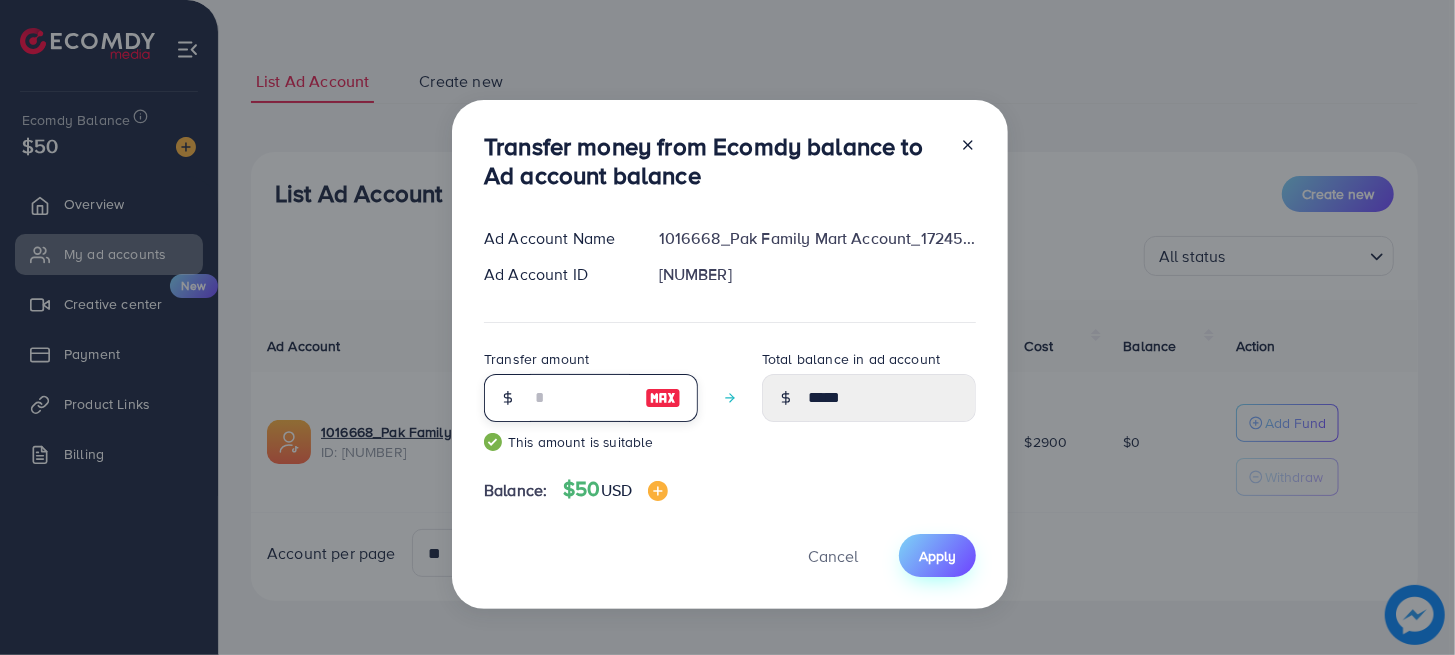 type on "**" 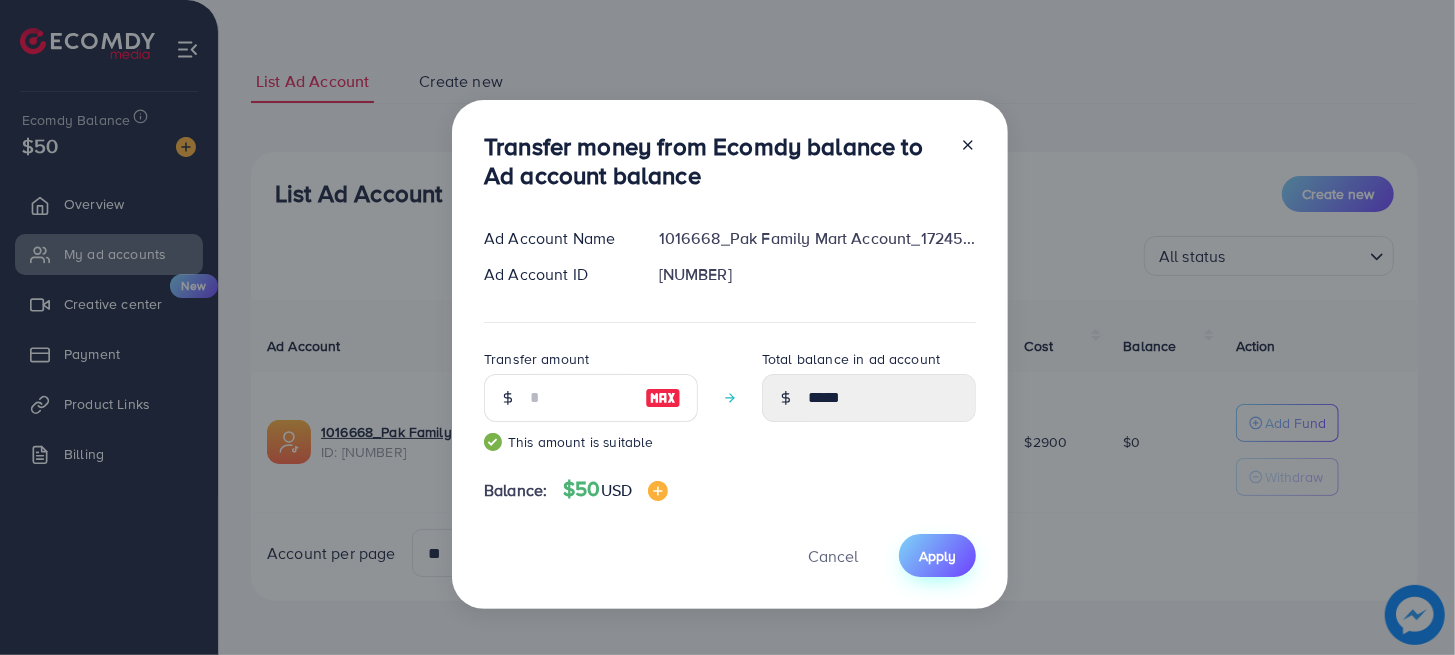 click on "Apply" at bounding box center [937, 555] 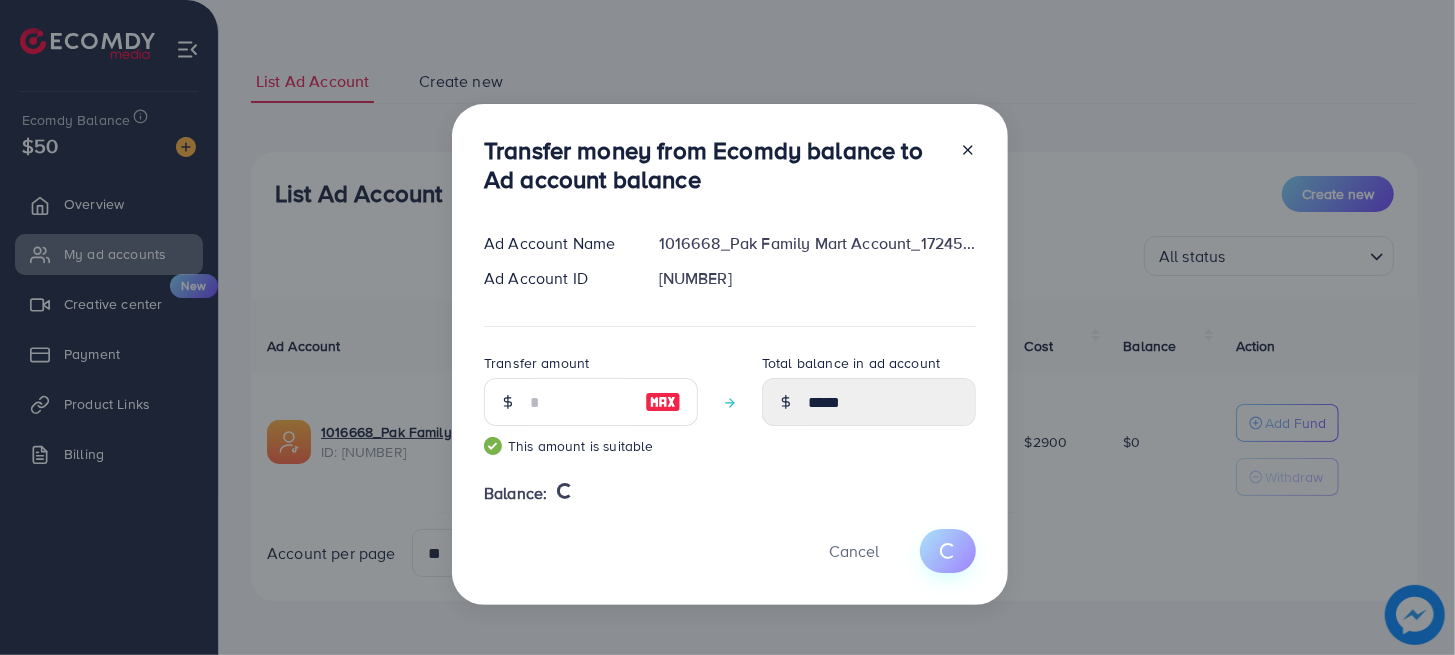 type 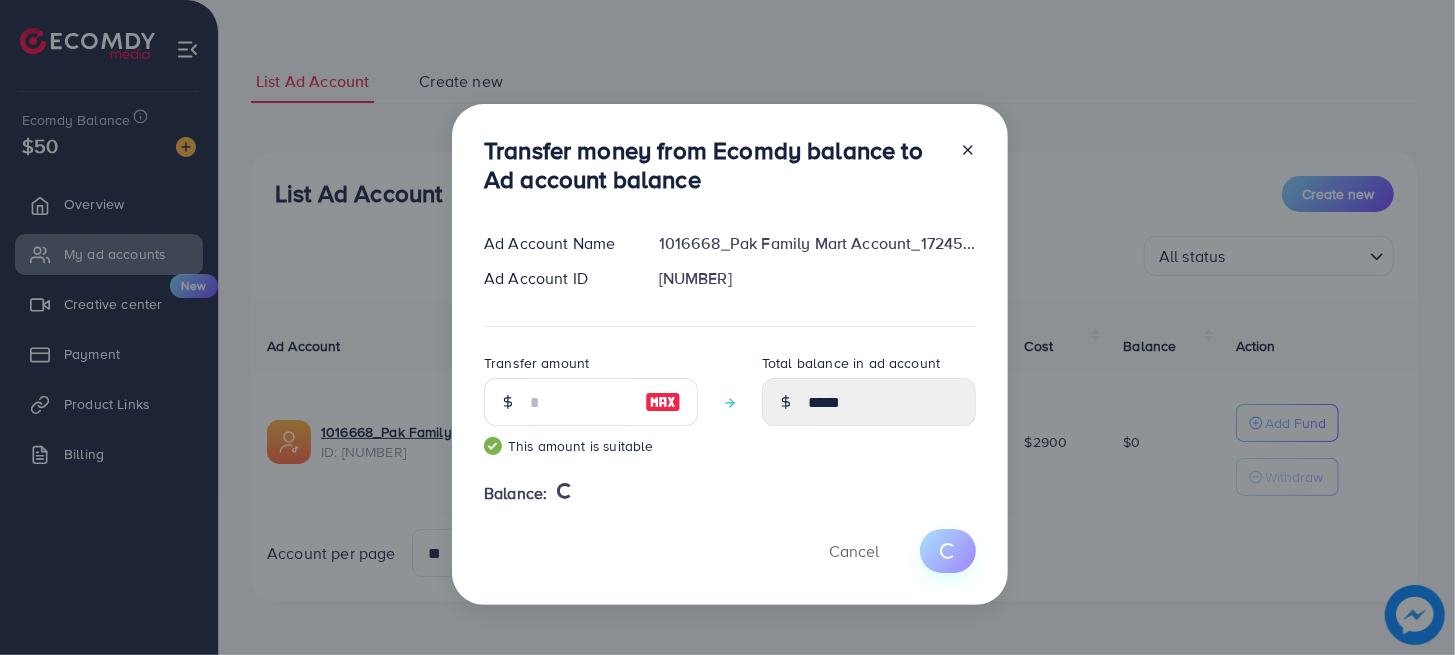 type on "*" 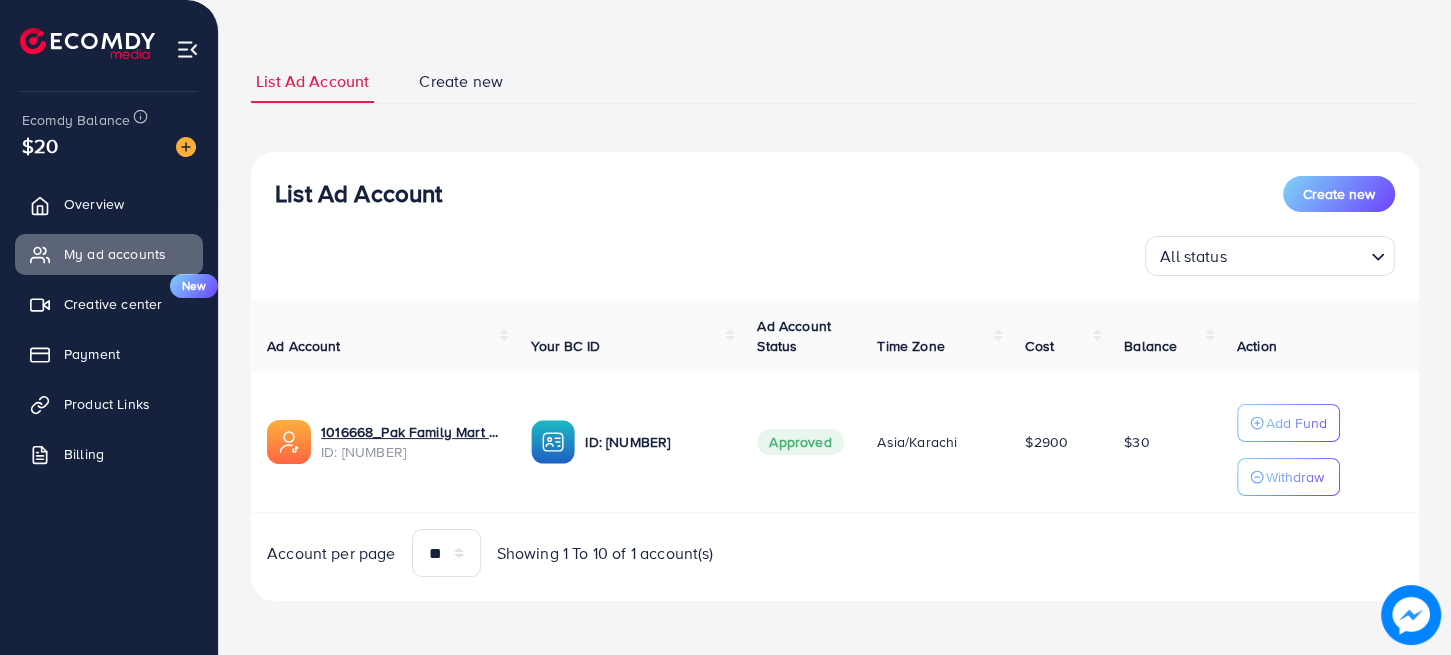 type 